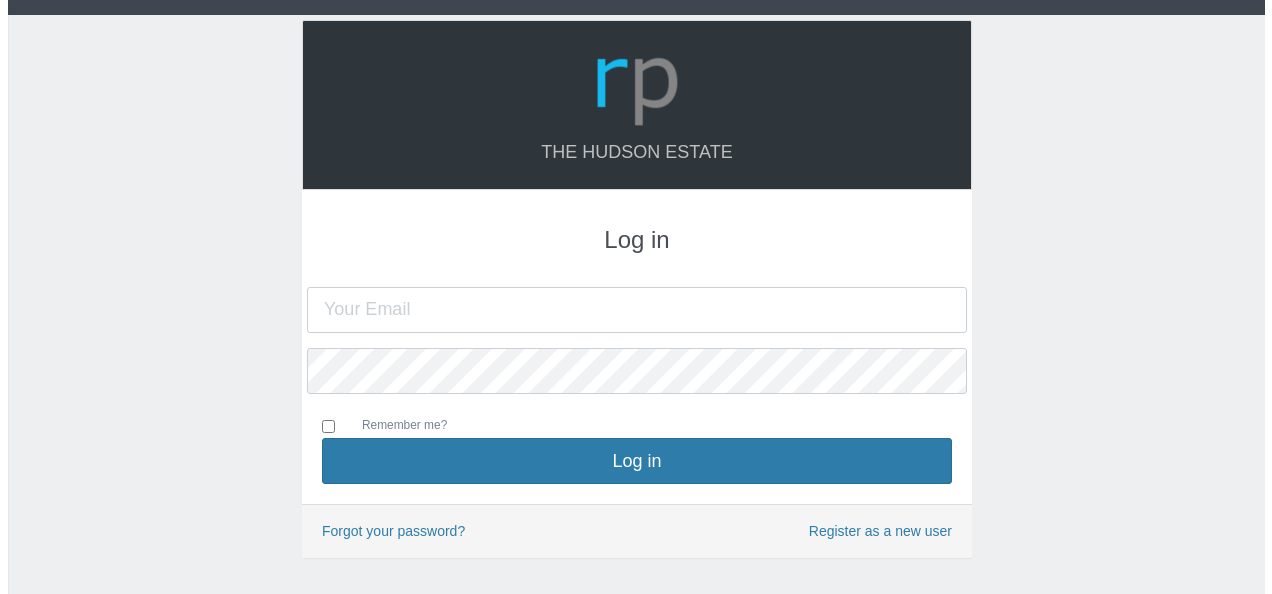 scroll, scrollTop: 0, scrollLeft: 0, axis: both 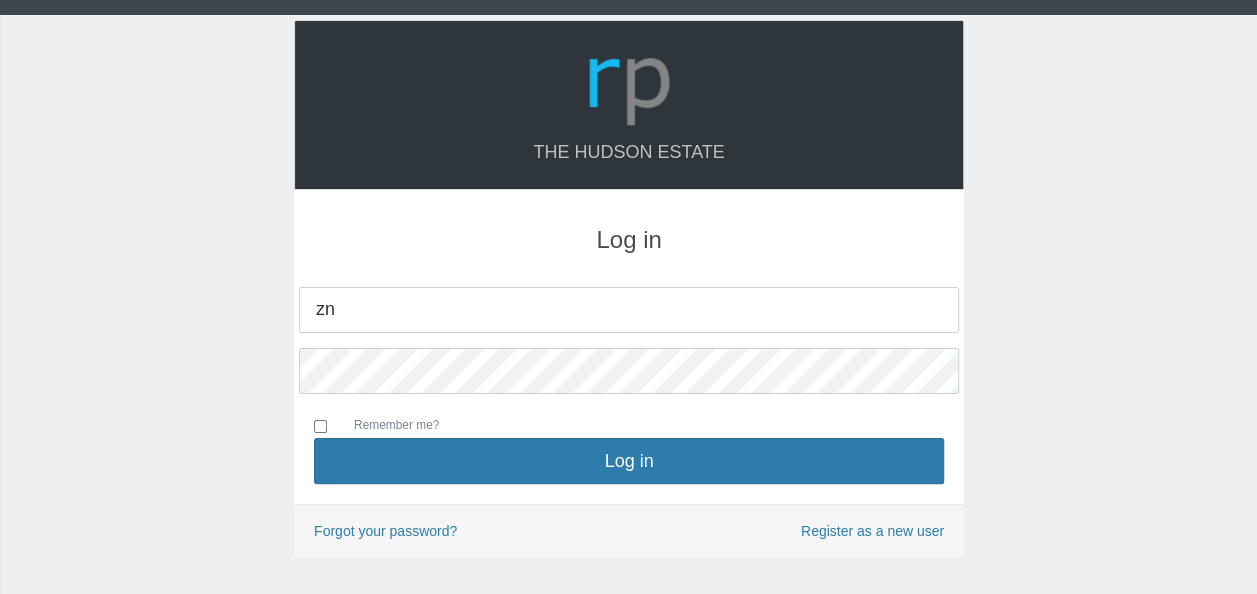 type on "[EMAIL]" 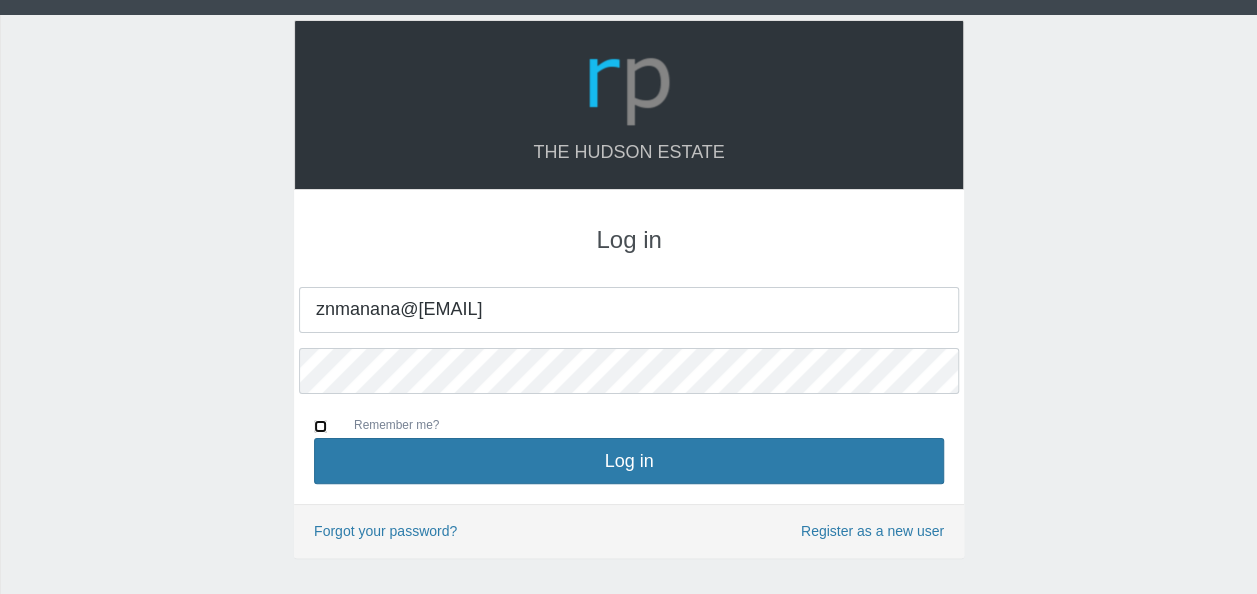 click on "Remember me?" at bounding box center [320, 426] 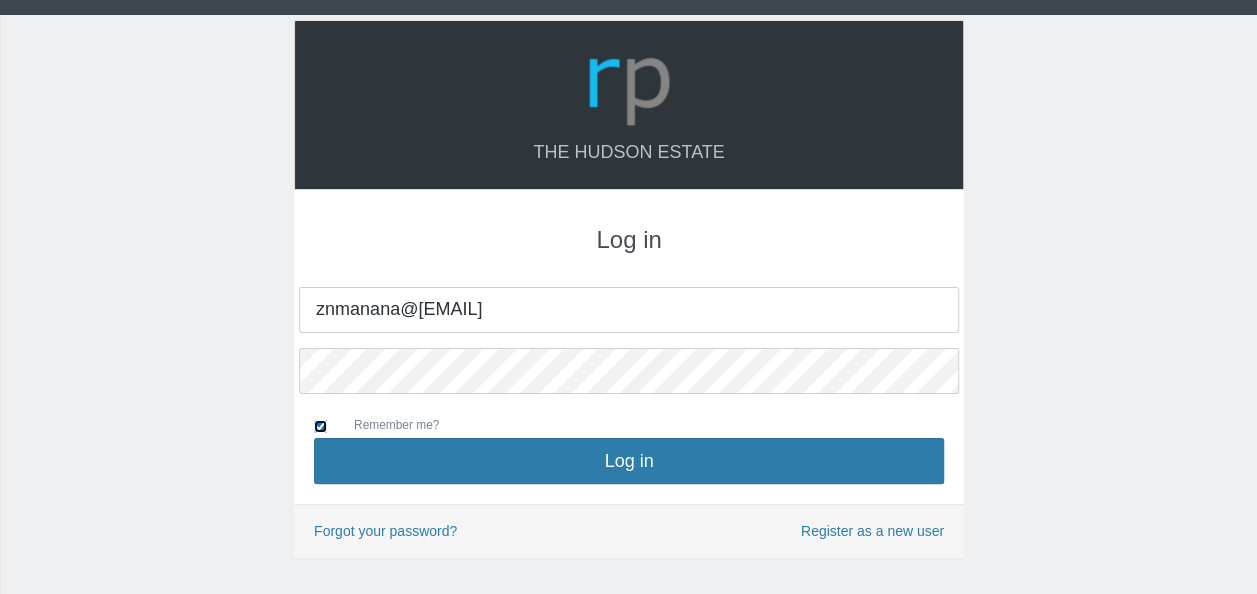 click on "Remember me?" at bounding box center [320, 426] 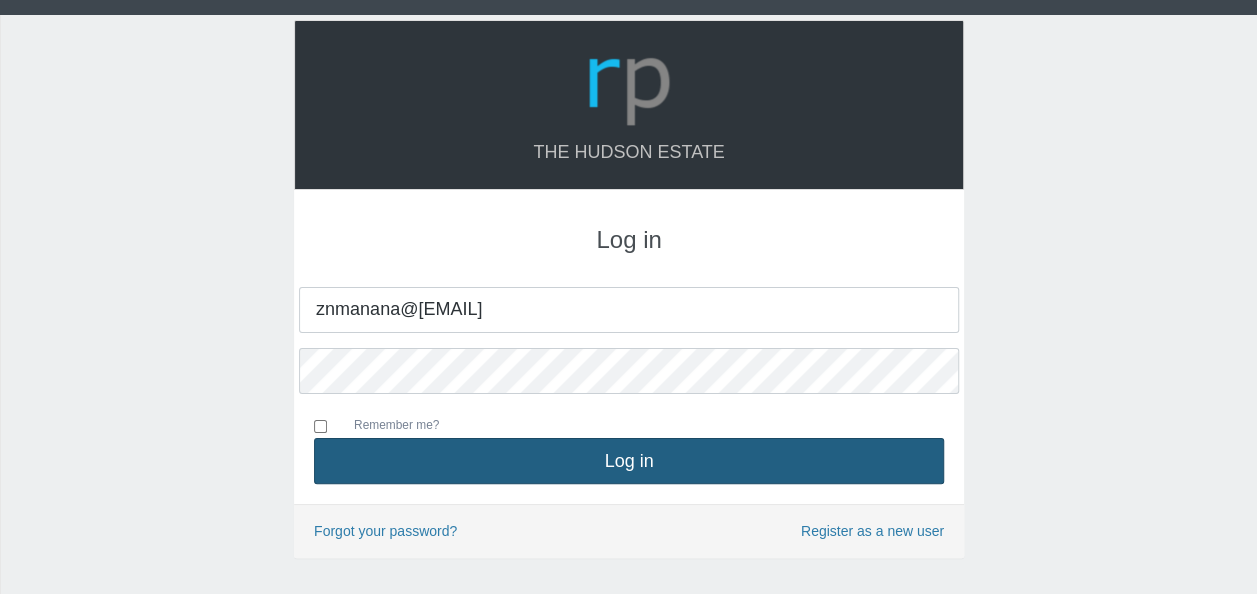 click on "Log in" at bounding box center (629, 461) 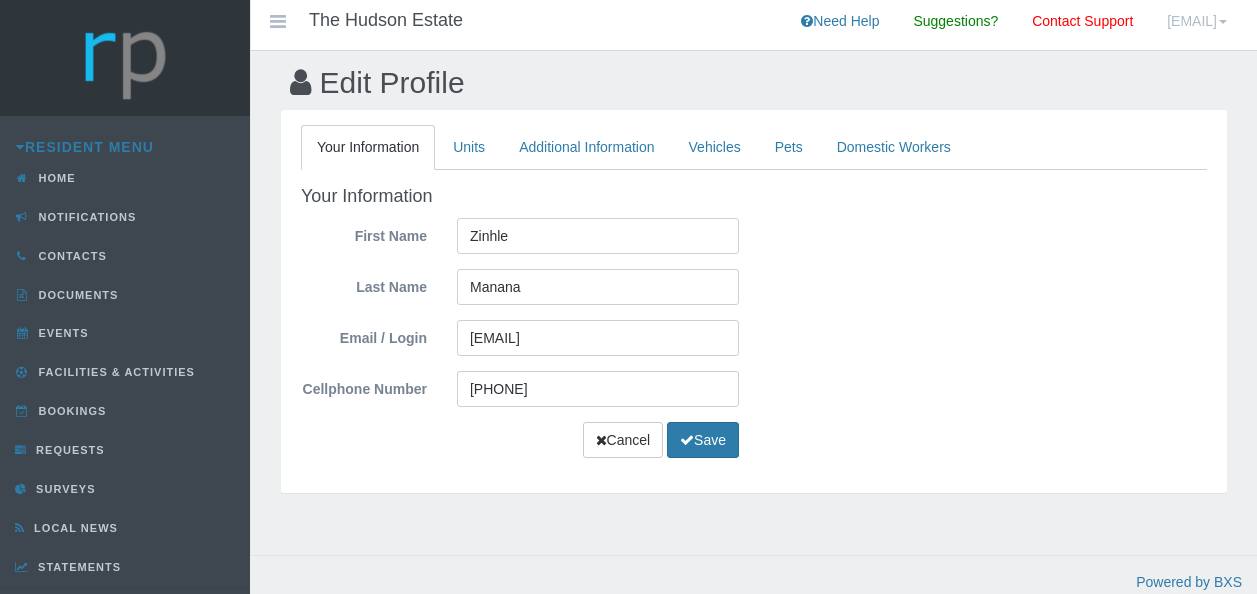 scroll, scrollTop: 0, scrollLeft: 0, axis: both 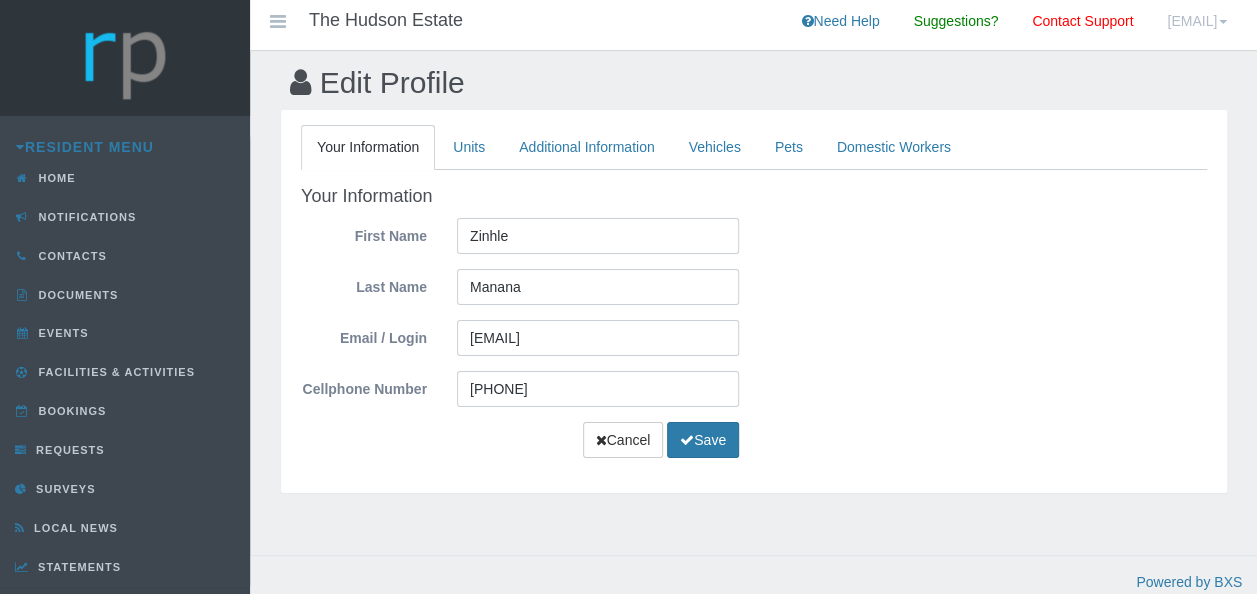click at bounding box center [1223, 22] 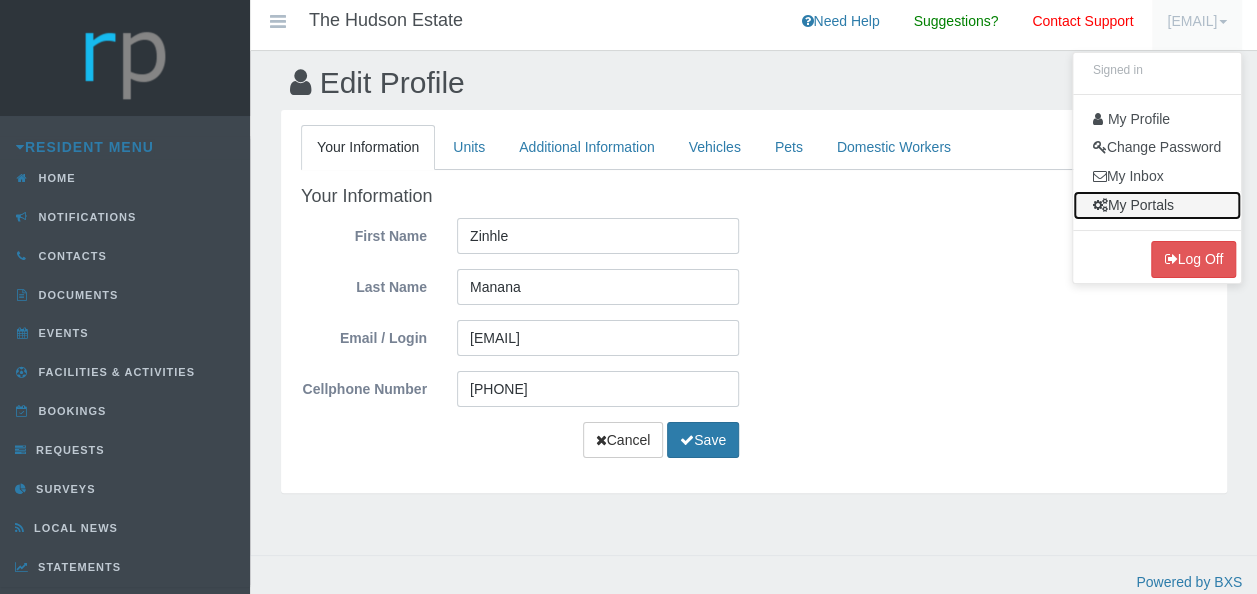 click on "My Portals" at bounding box center (1157, 205) 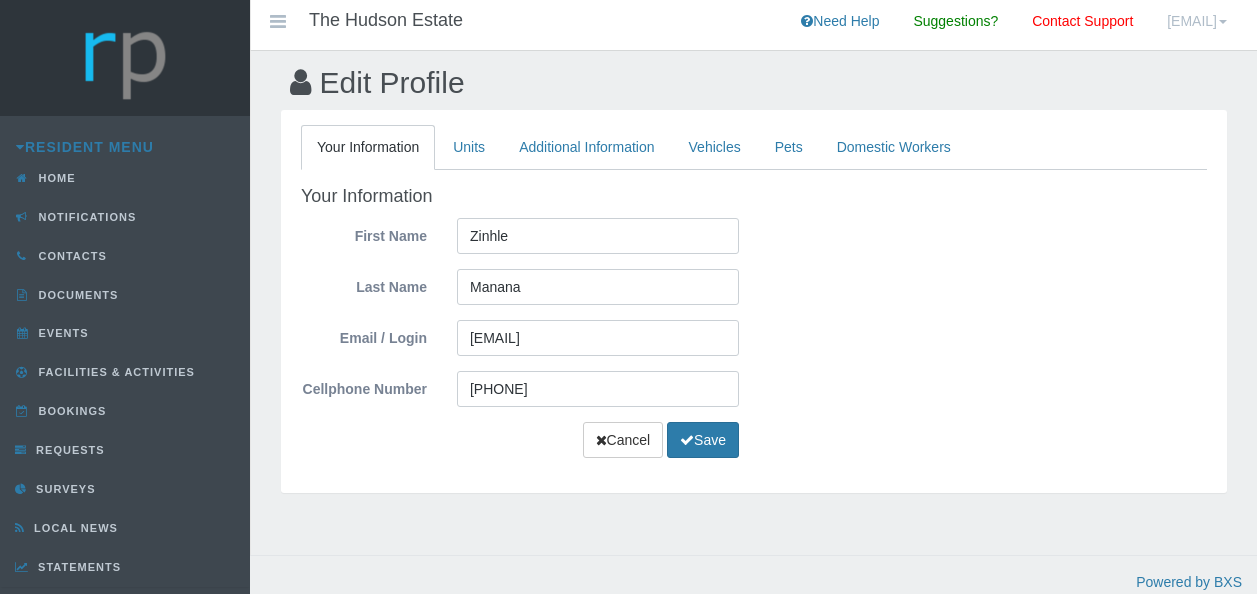 scroll, scrollTop: 0, scrollLeft: 0, axis: both 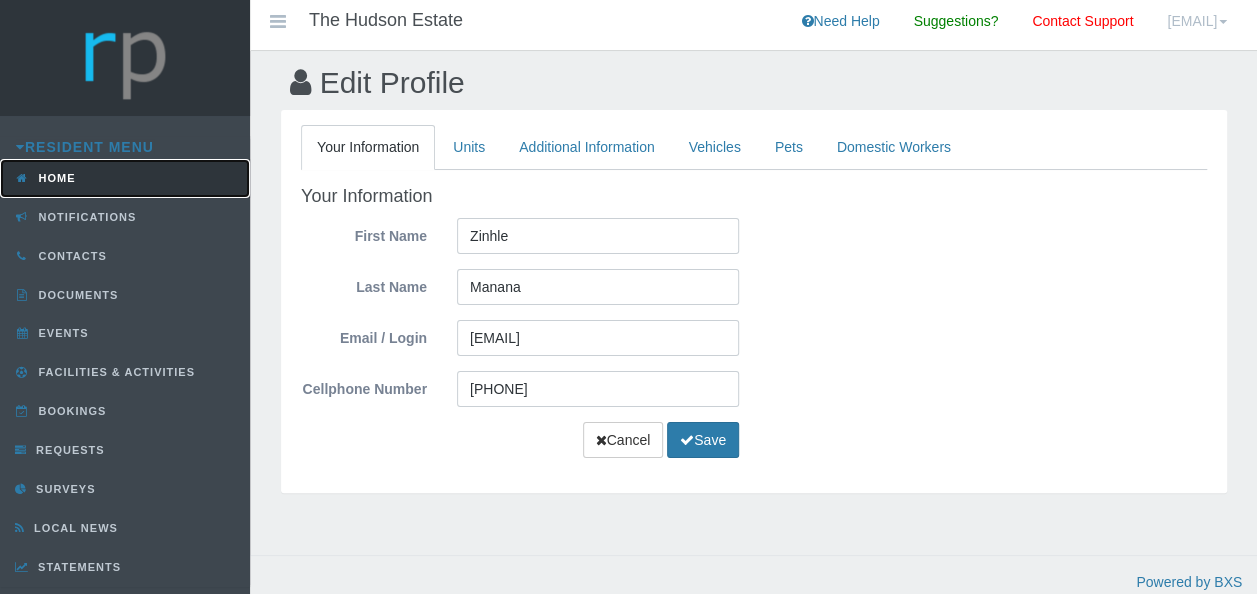 click on "Home" at bounding box center (55, 178) 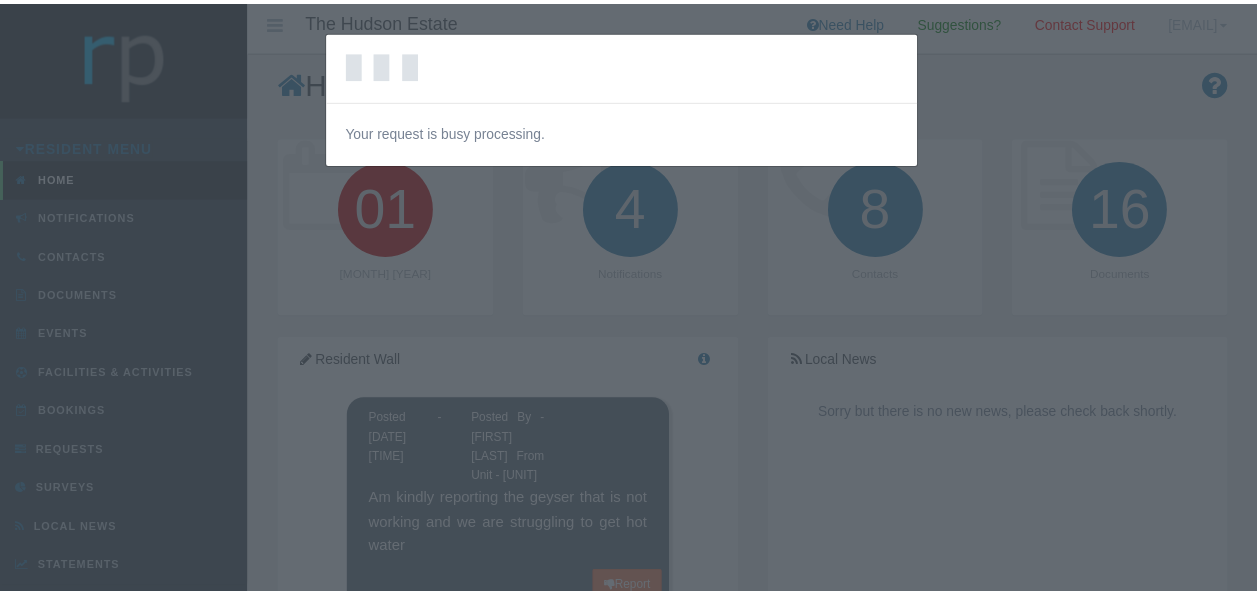scroll, scrollTop: 0, scrollLeft: 0, axis: both 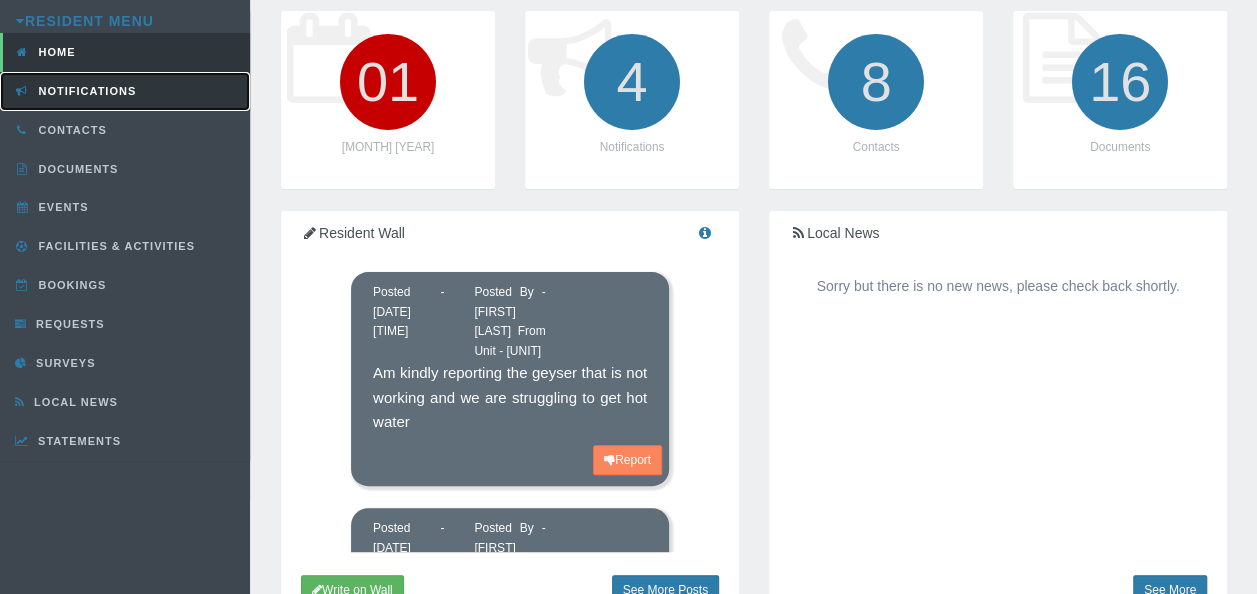 click on "Notifications" at bounding box center [125, 91] 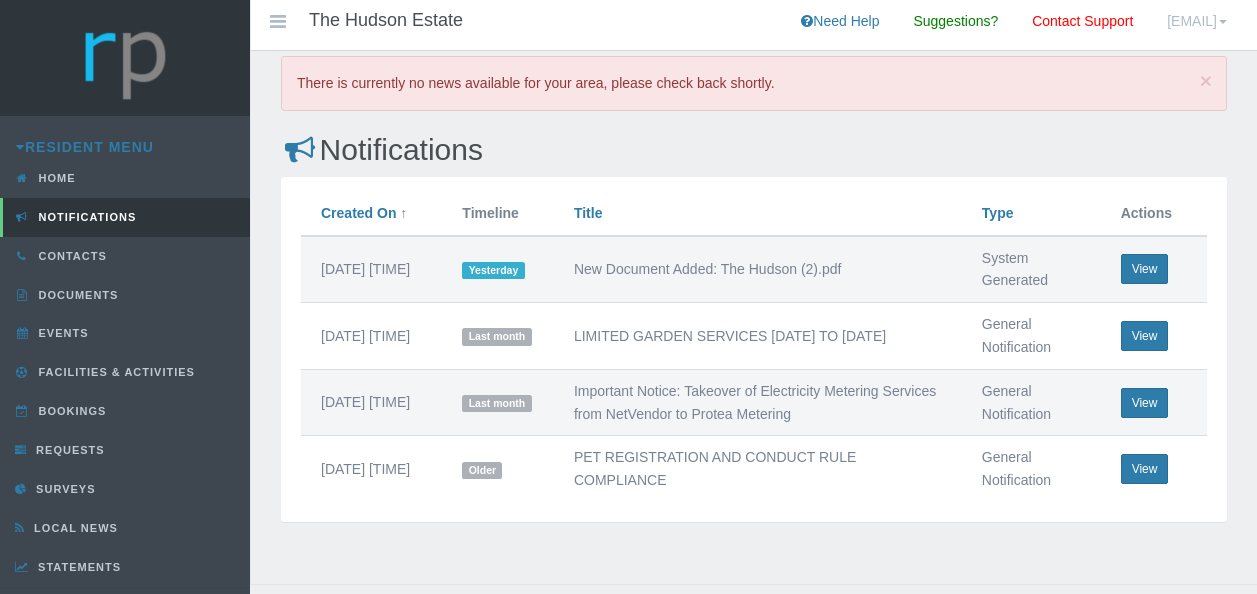 scroll, scrollTop: 0, scrollLeft: 0, axis: both 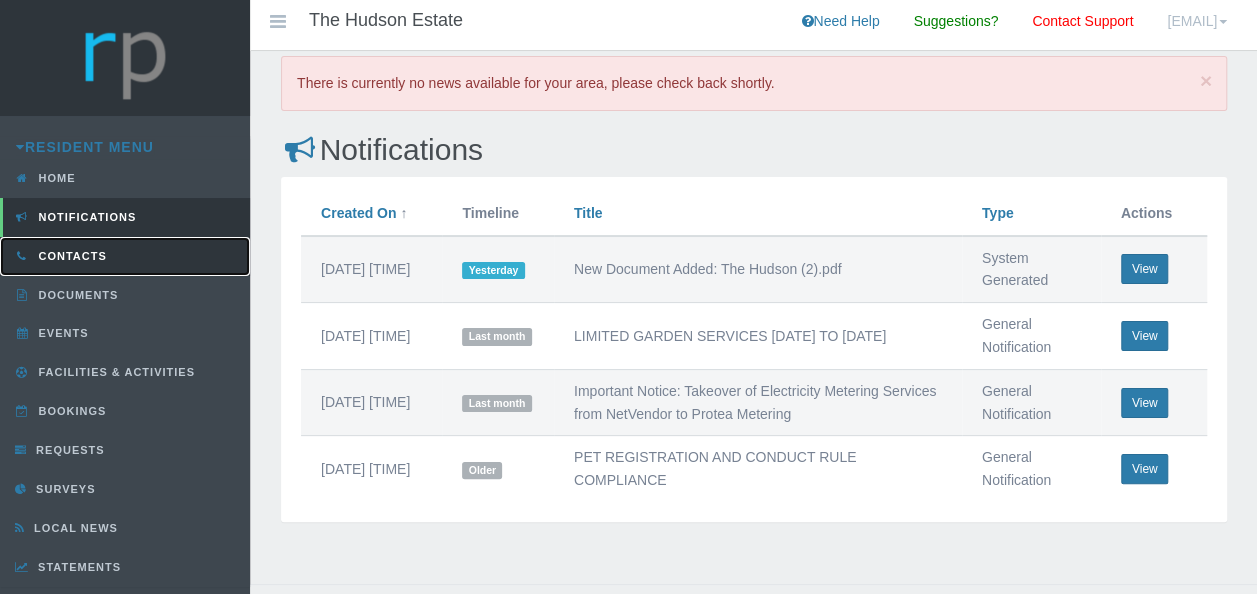 click on "Contacts" at bounding box center (70, 256) 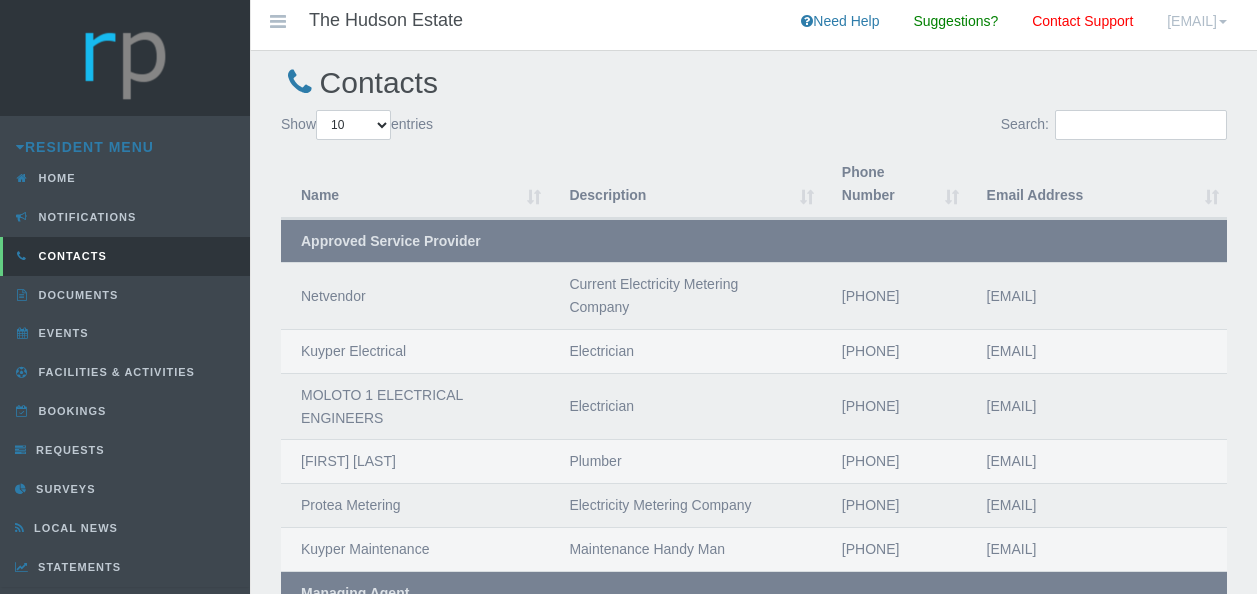 scroll, scrollTop: 0, scrollLeft: 0, axis: both 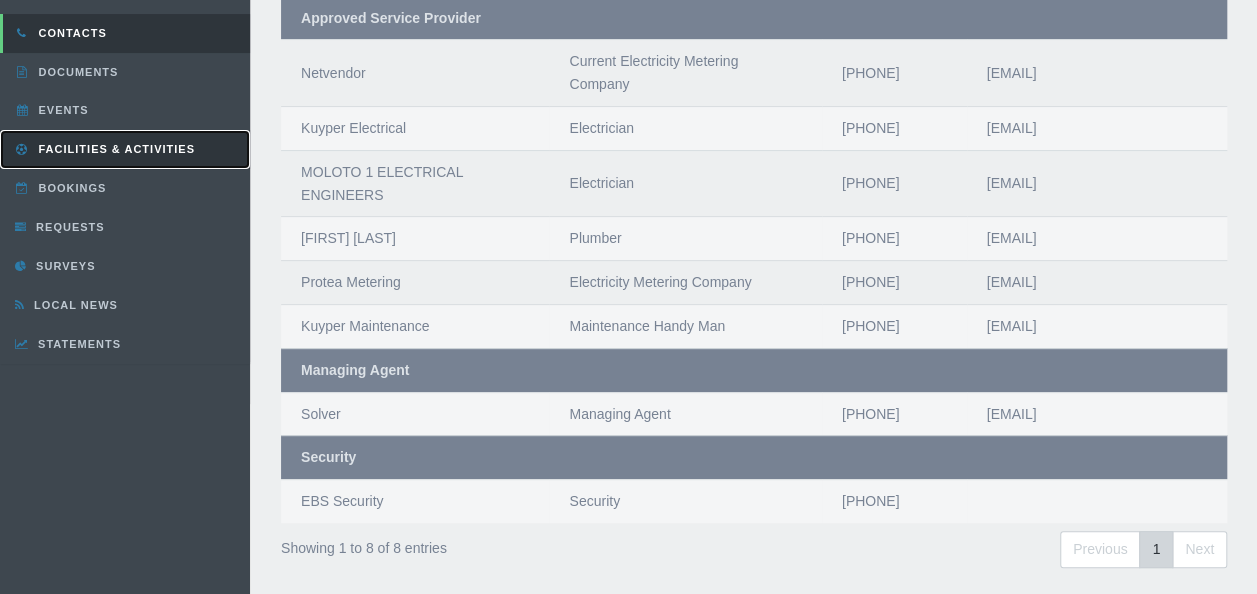click on "Facilities & Activities" at bounding box center [114, 149] 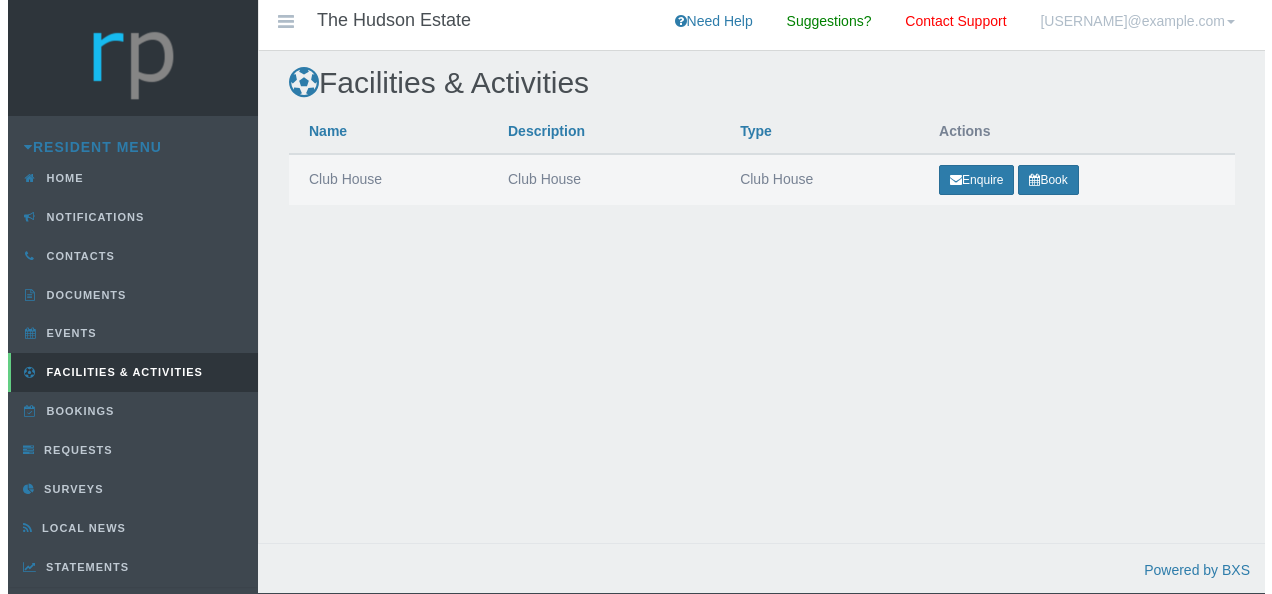 scroll, scrollTop: 0, scrollLeft: 0, axis: both 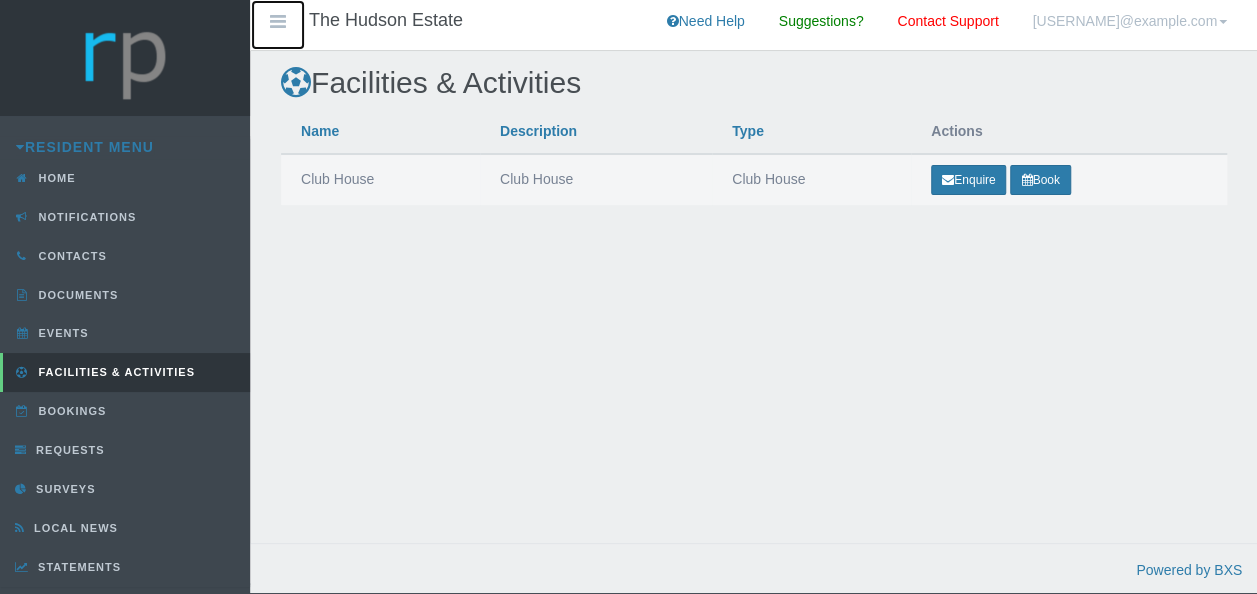 click at bounding box center (278, 22) 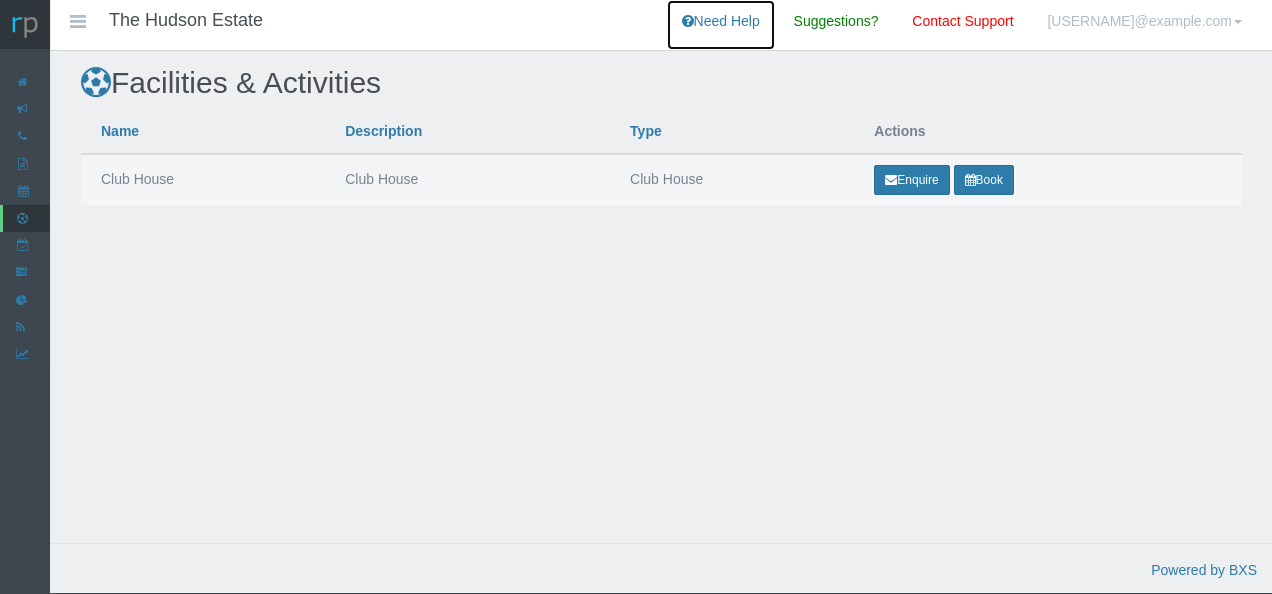 click on "Need Help" at bounding box center (721, 25) 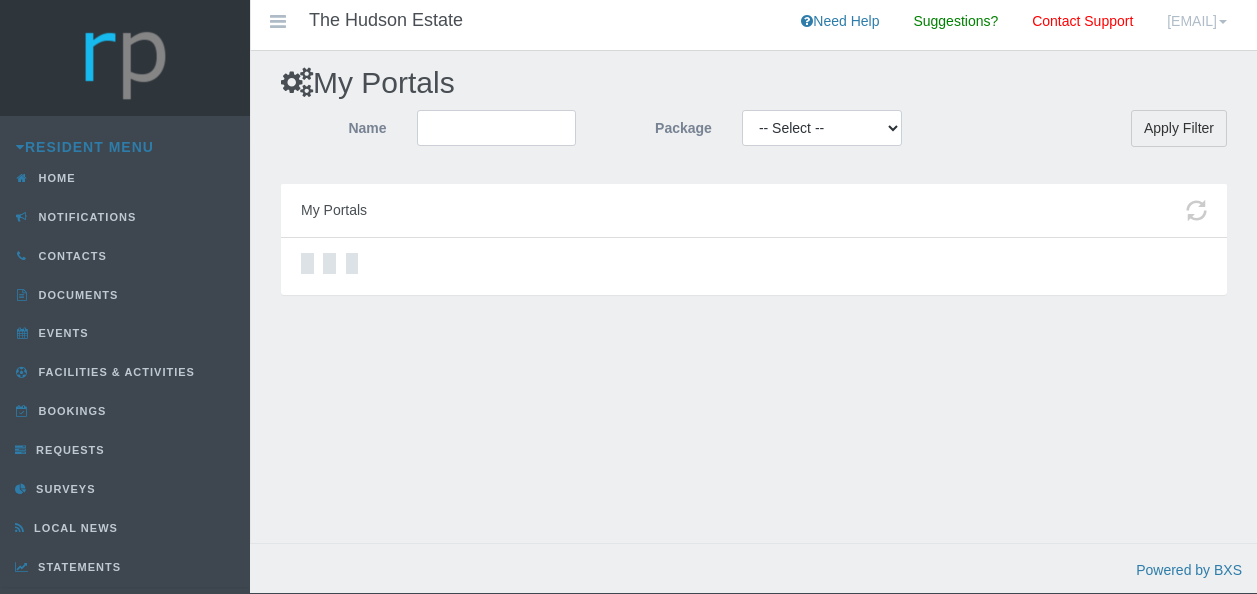 scroll, scrollTop: 0, scrollLeft: 0, axis: both 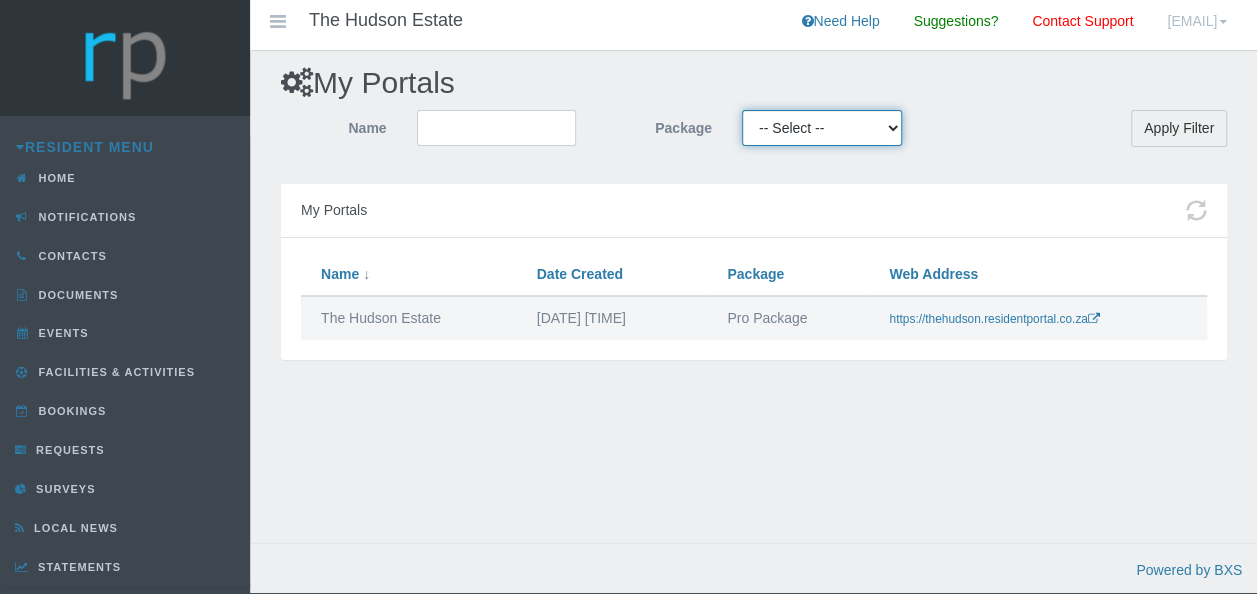 click on "-- Select --
Essential
Free Package
Light Package
Pro Package
Pro Light
Pro Plus
Standard Package
Free Trial" at bounding box center [822, 128] 